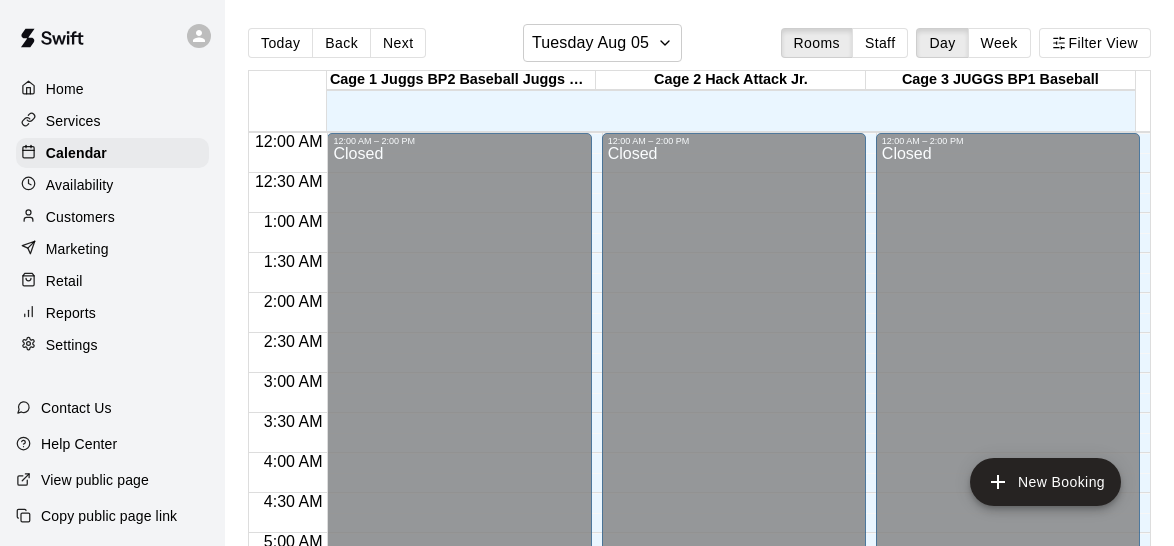 scroll, scrollTop: 0, scrollLeft: 0, axis: both 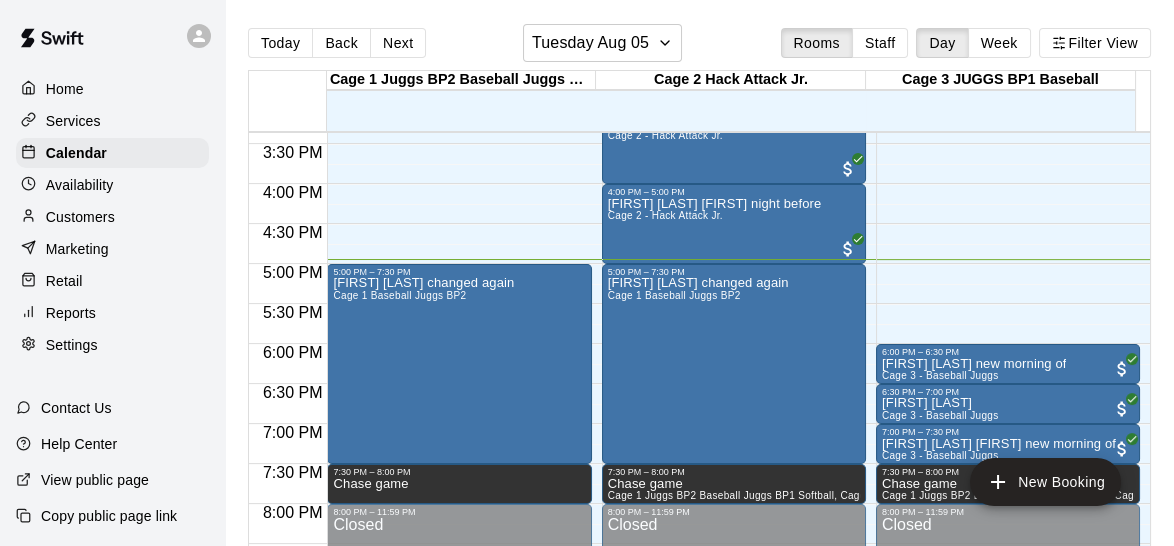 drag, startPoint x: 1145, startPoint y: 421, endPoint x: 1138, endPoint y: 470, distance: 49.497475 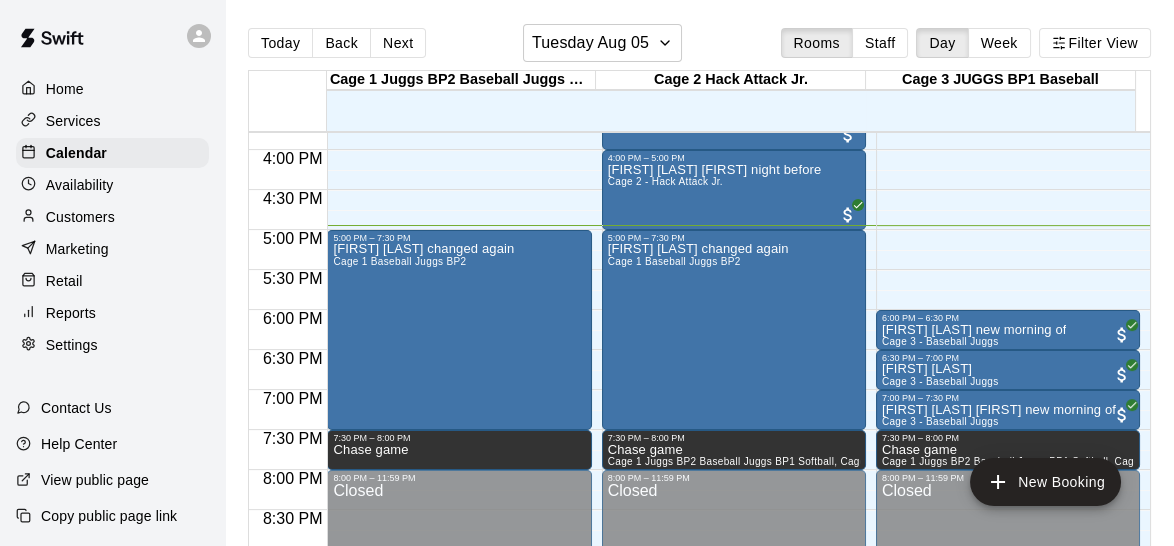scroll, scrollTop: 1259, scrollLeft: 0, axis: vertical 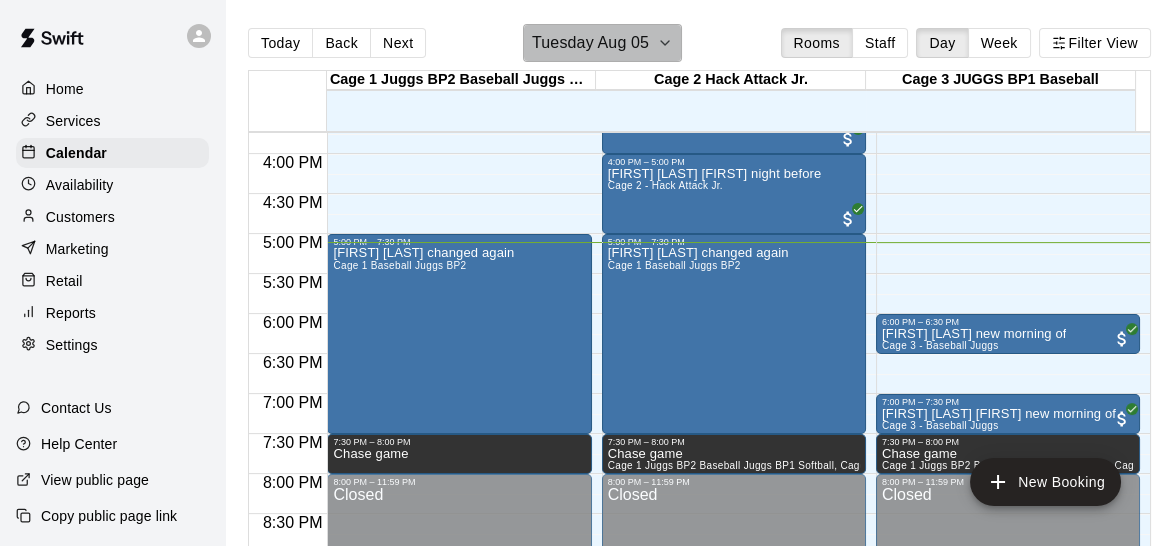 click on "Tuesday Aug 05" at bounding box center [590, 43] 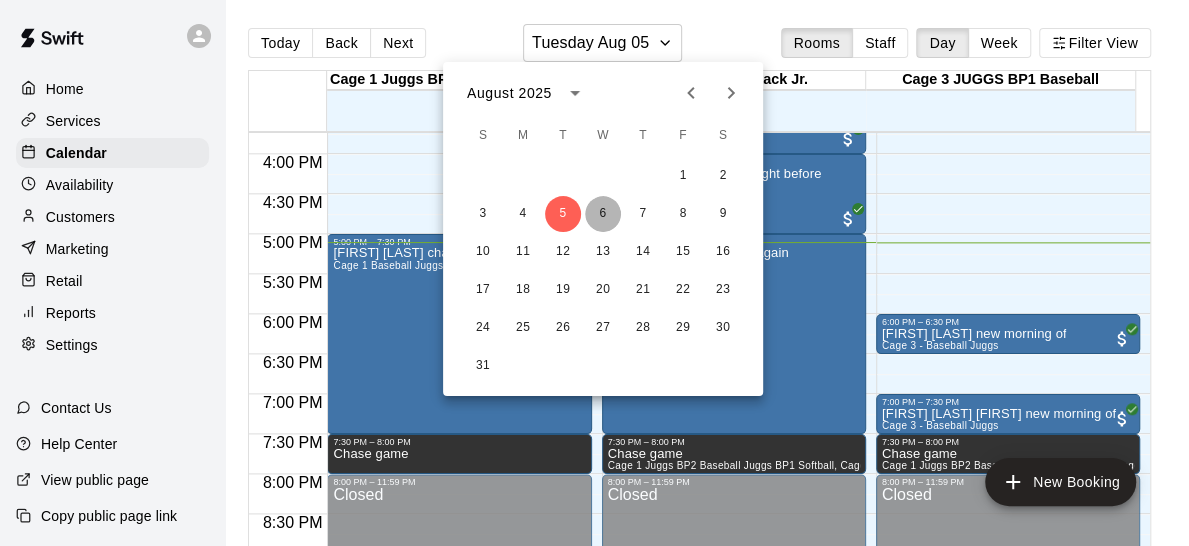 click on "6" at bounding box center (603, 214) 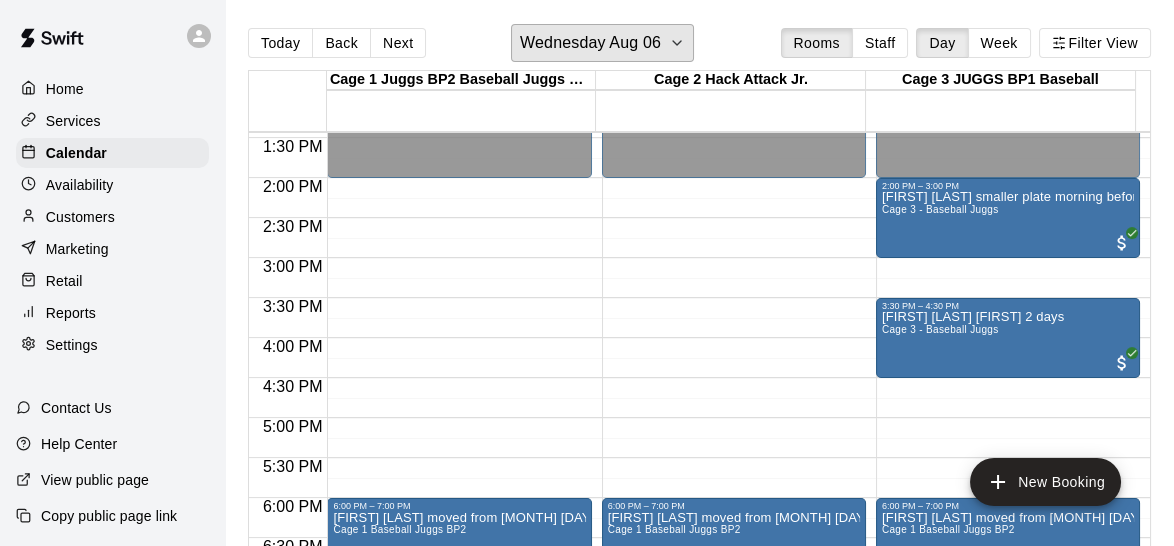 scroll, scrollTop: 1080, scrollLeft: 0, axis: vertical 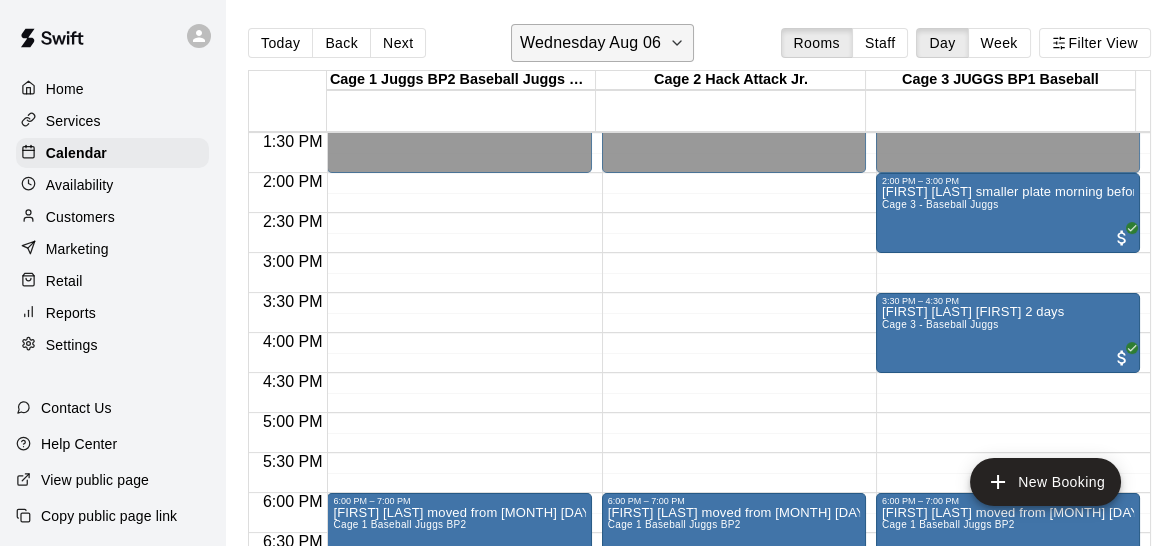click 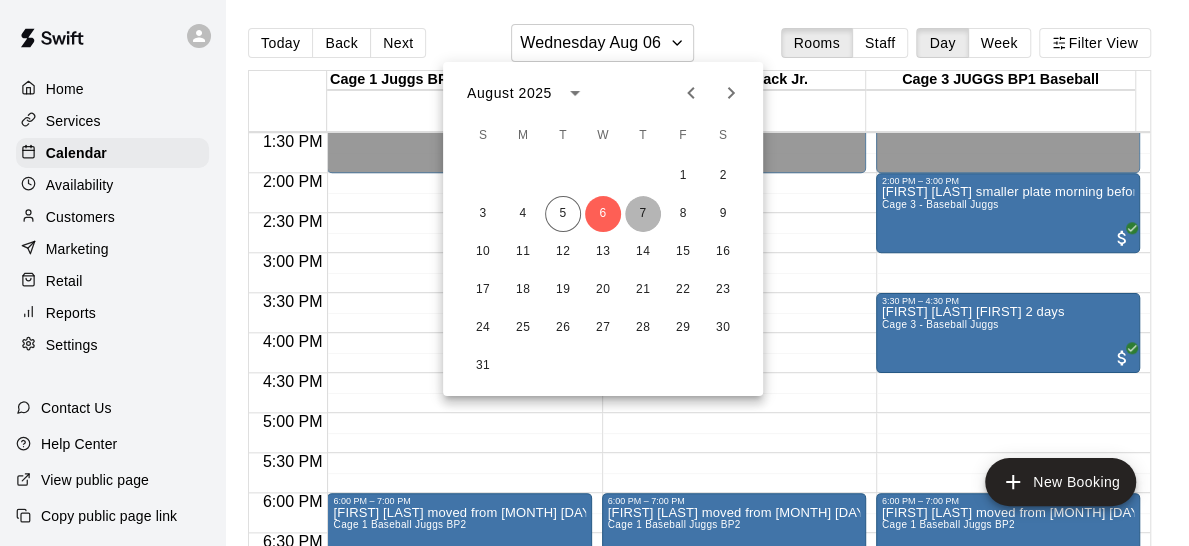 click on "7" at bounding box center (643, 214) 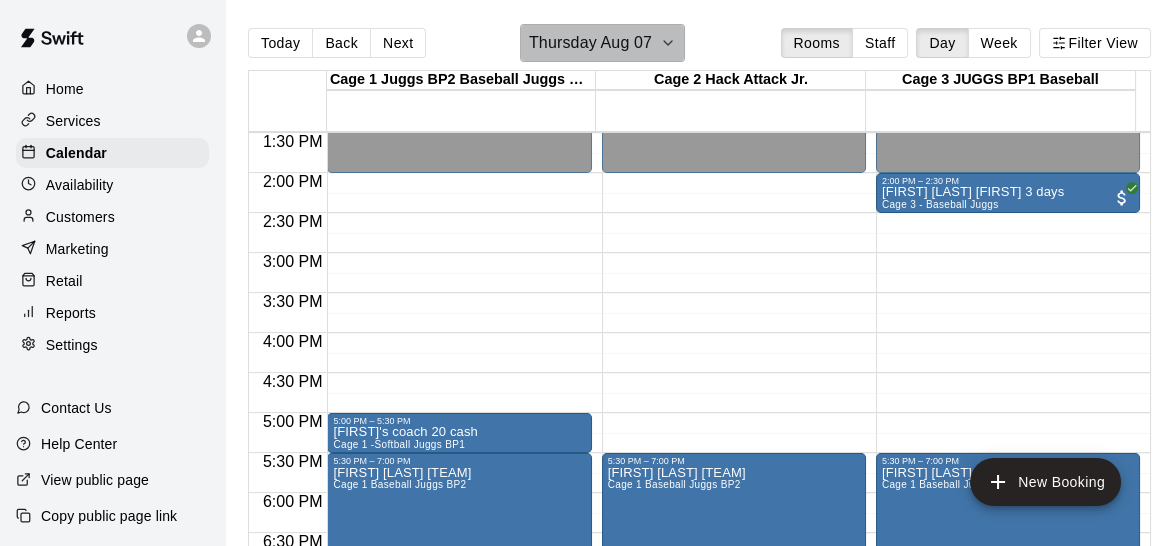 click on "Thursday Aug 07" at bounding box center [602, 43] 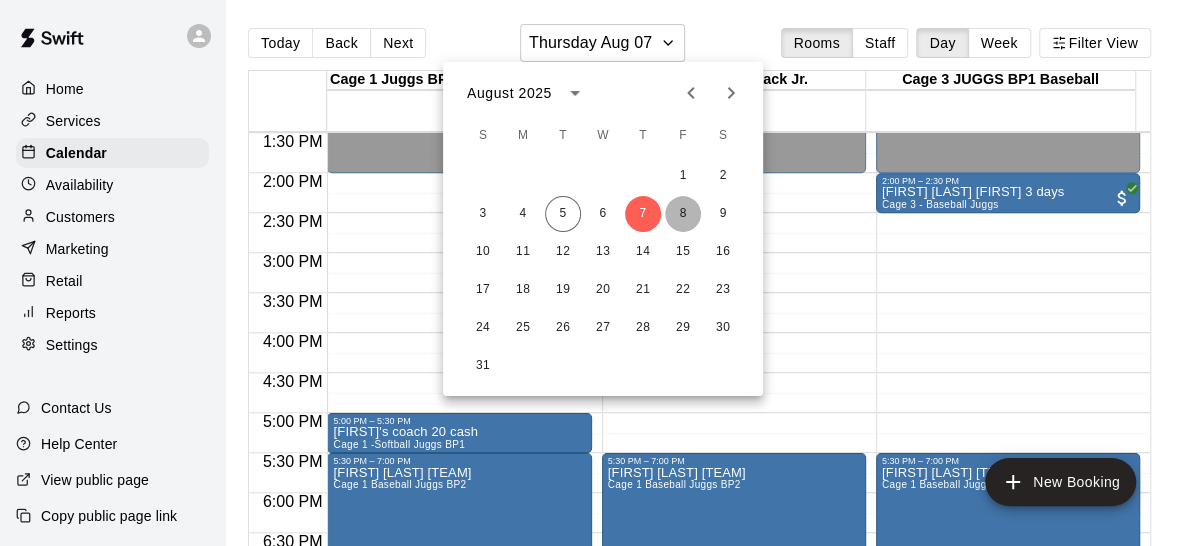 click on "8" at bounding box center (683, 214) 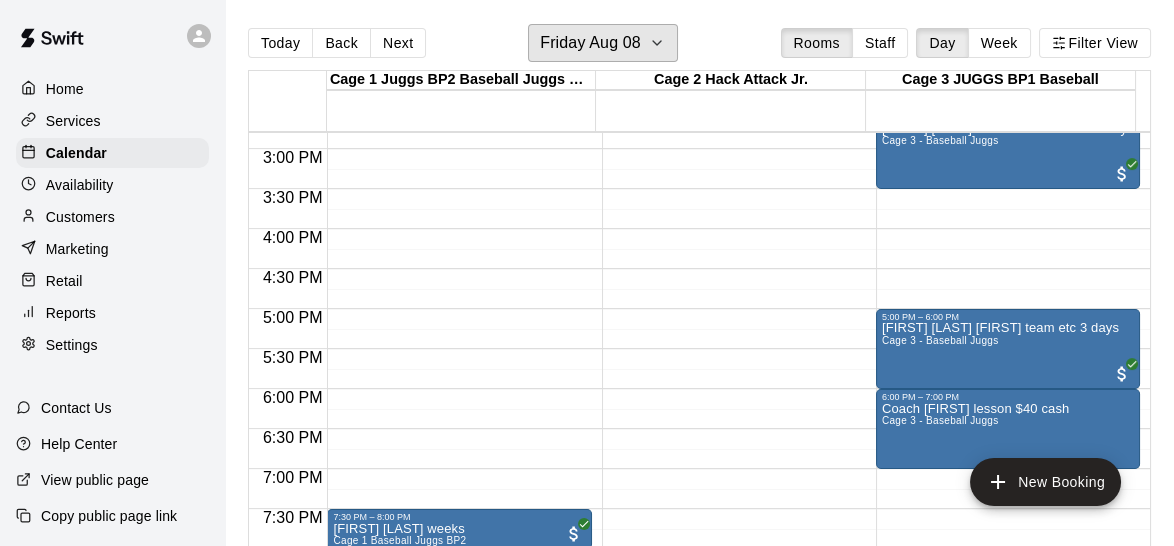 scroll, scrollTop: 1188, scrollLeft: 0, axis: vertical 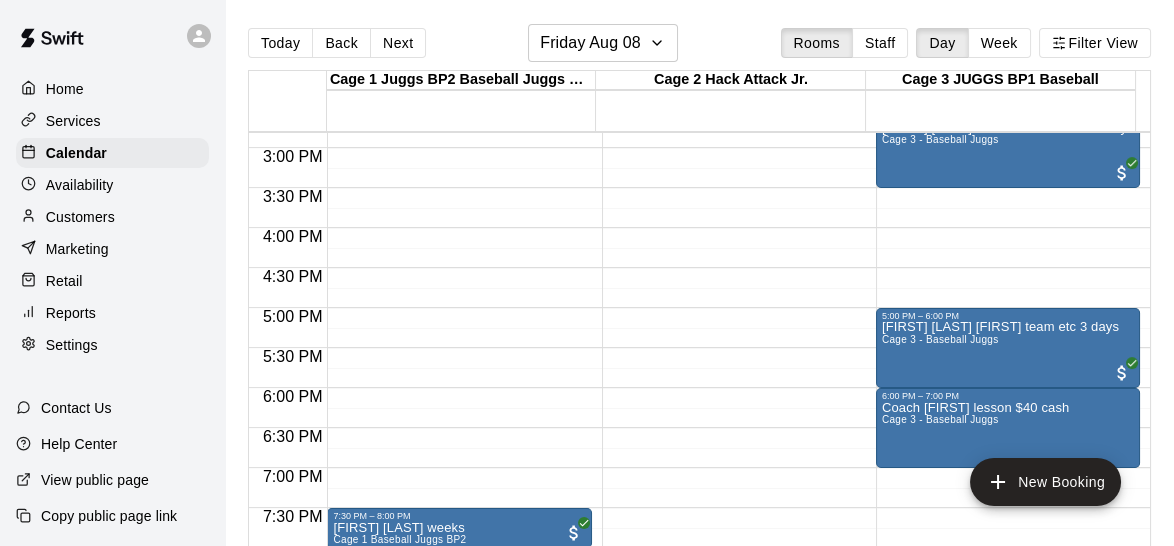 click on "Today Back Next Friday Aug 08 Rooms Staff Day Week Filter View" at bounding box center (699, 47) 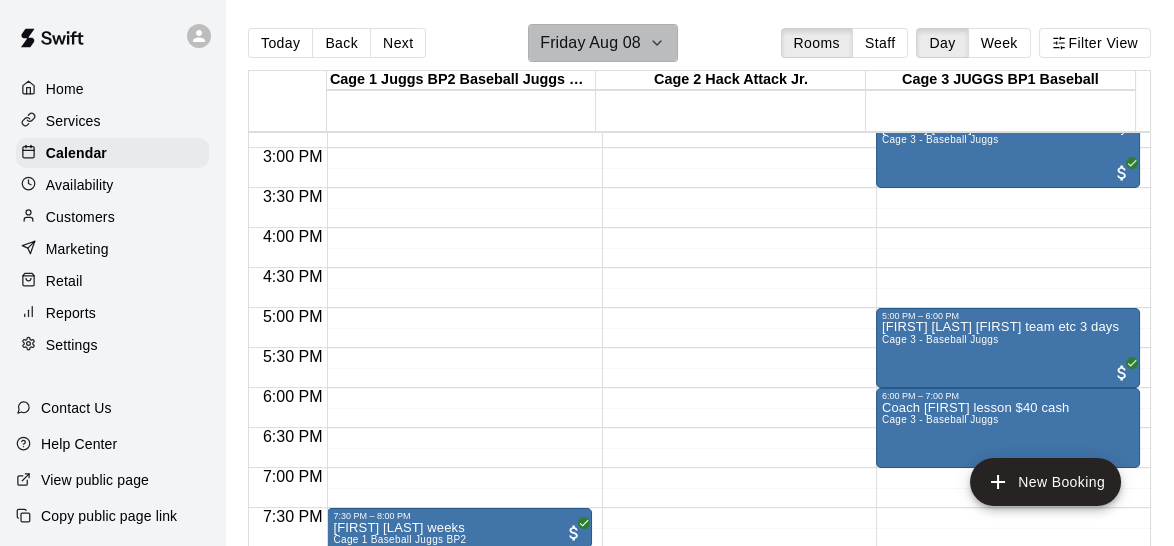 click on "Friday Aug 08" at bounding box center (603, 43) 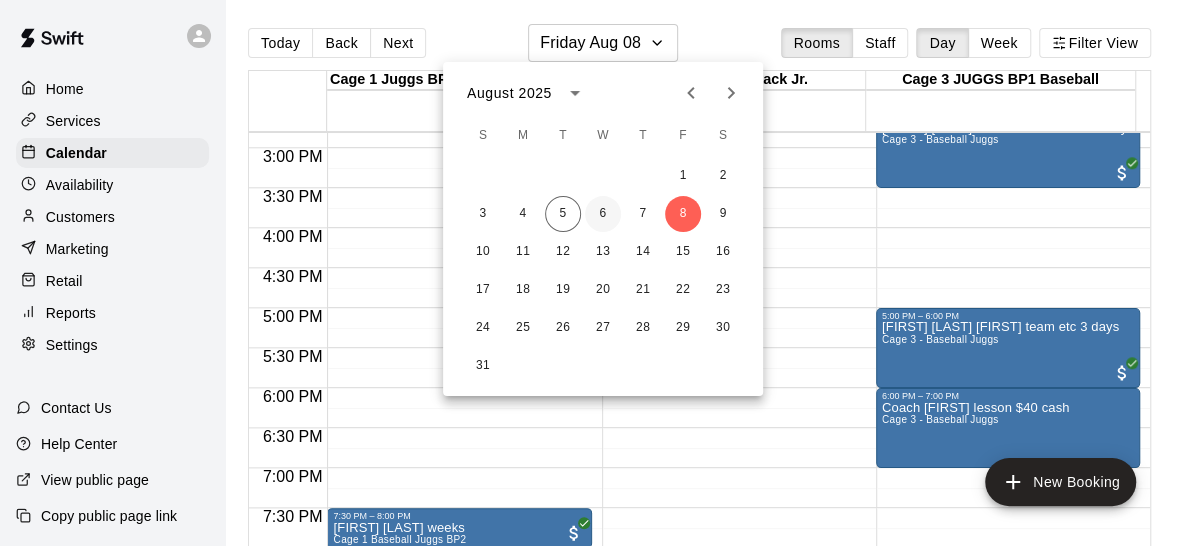 click on "6" at bounding box center (603, 214) 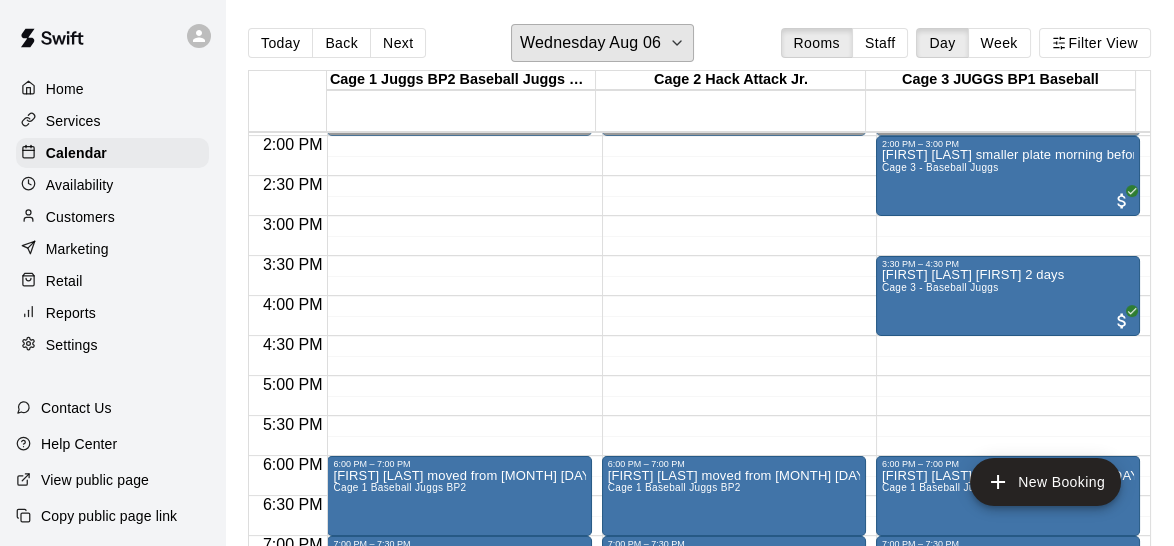 scroll, scrollTop: 1125, scrollLeft: 0, axis: vertical 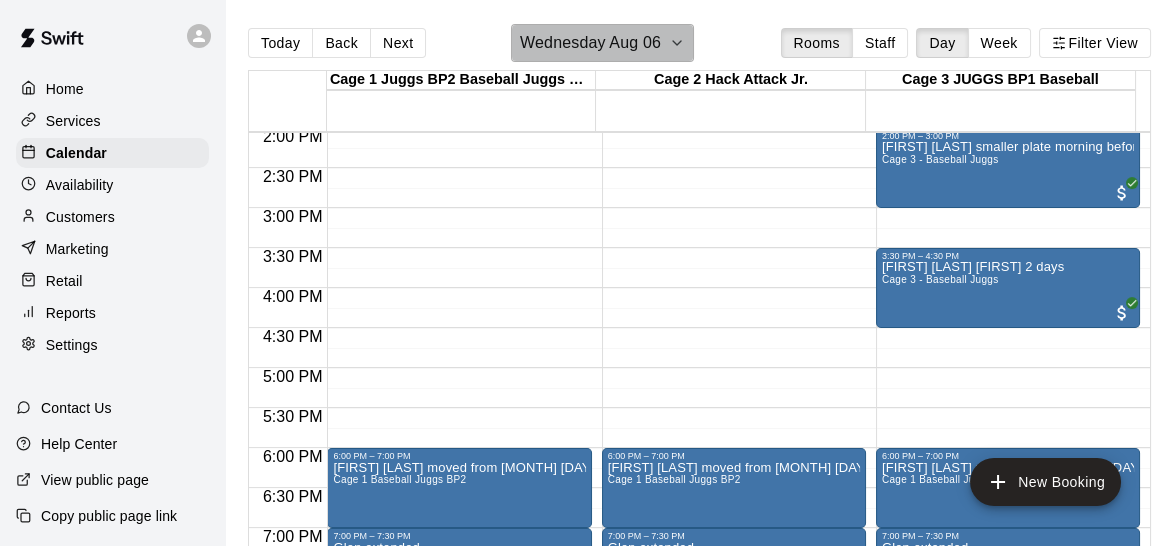 click on "Wednesday Aug 06" at bounding box center [602, 43] 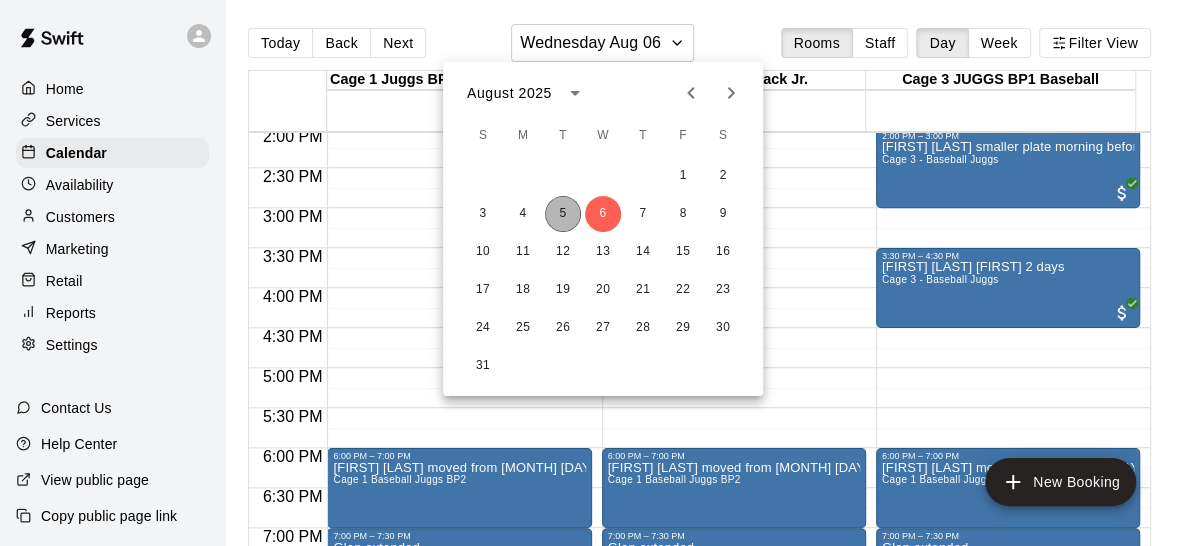 click on "5" at bounding box center [563, 214] 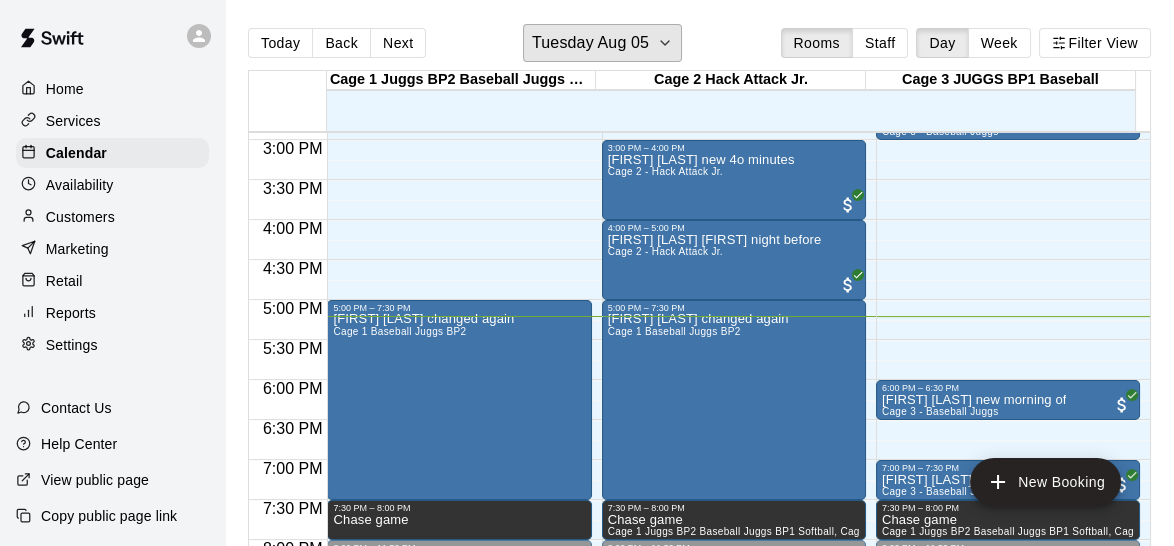 scroll, scrollTop: 1196, scrollLeft: 0, axis: vertical 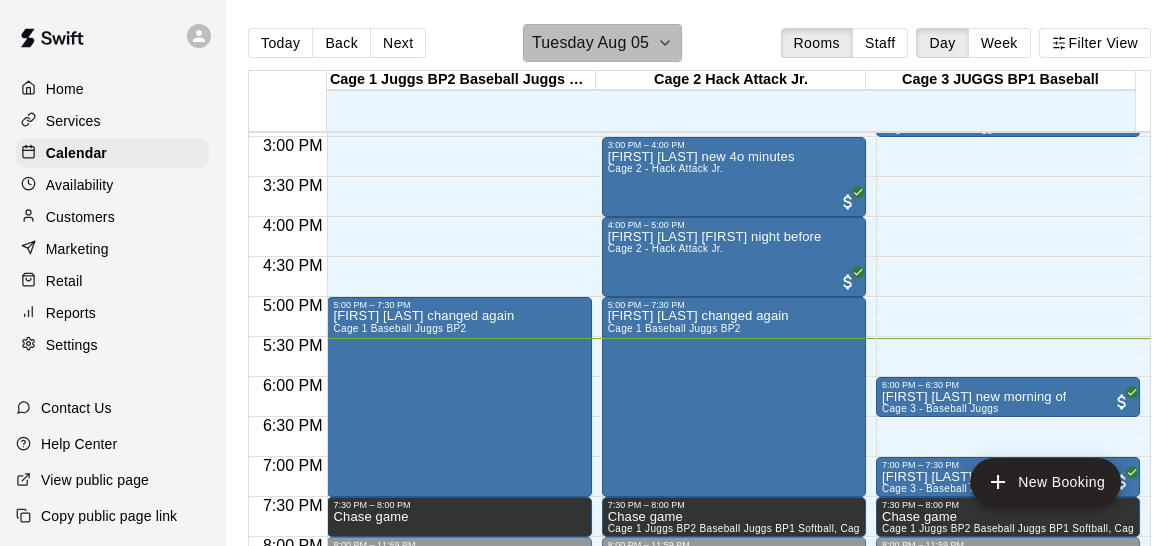 click on "Tuesday Aug 05" at bounding box center [602, 43] 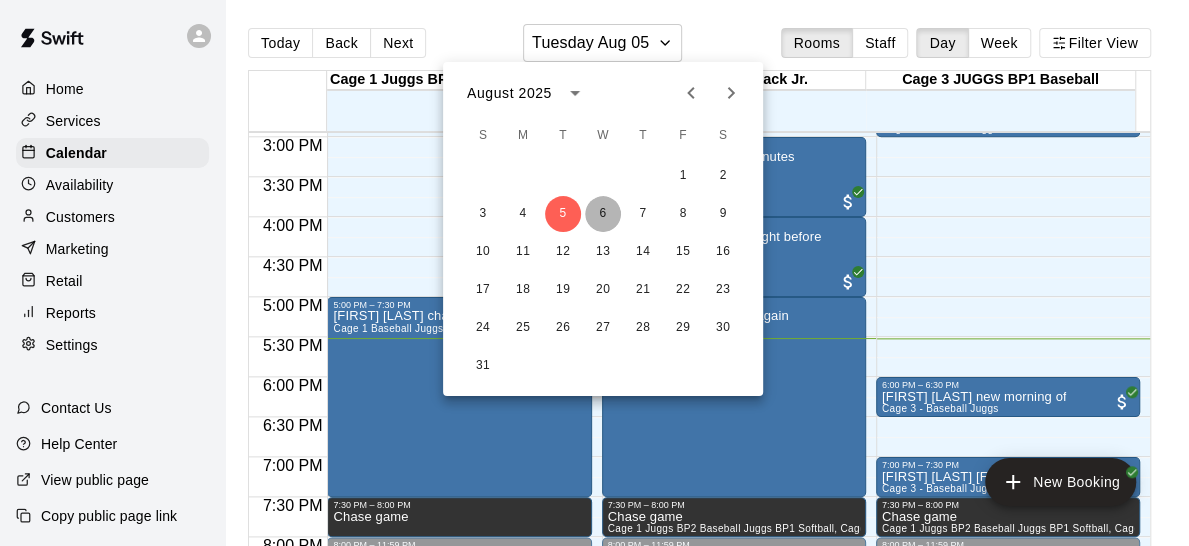 click on "6" at bounding box center [603, 214] 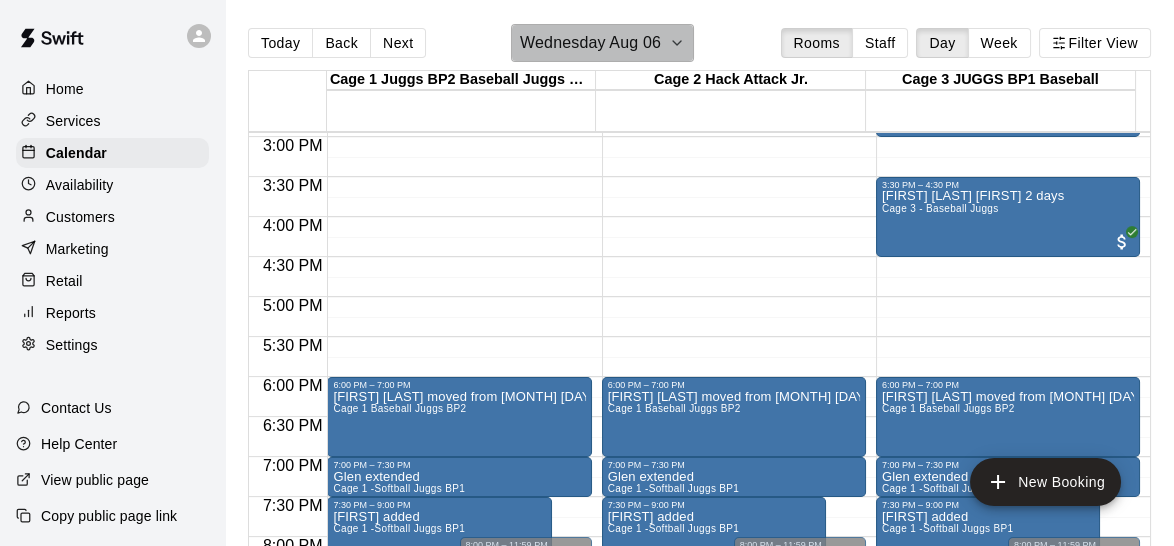 click 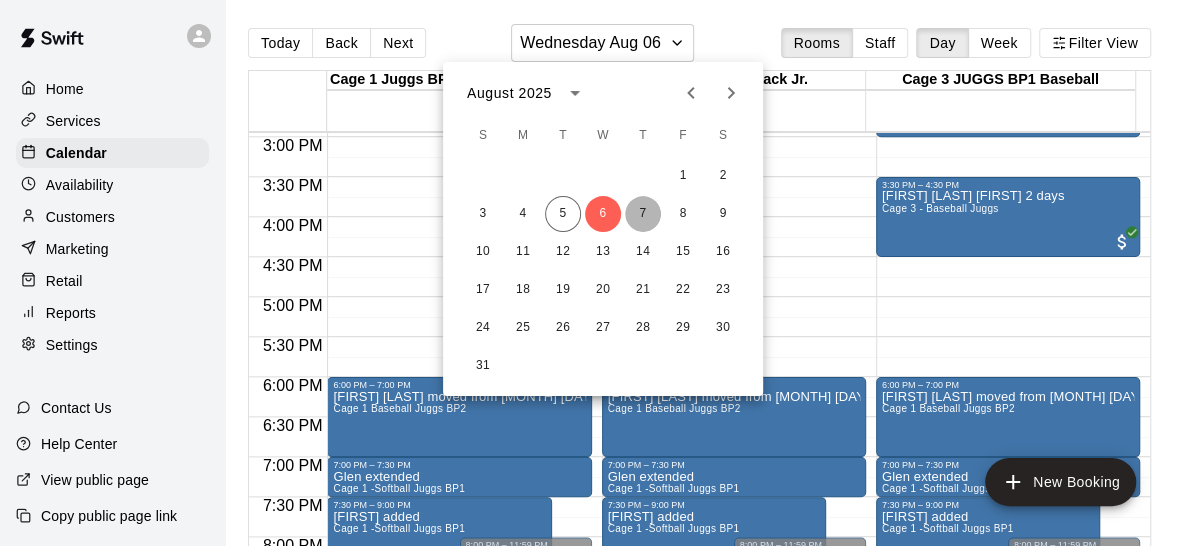 click on "7" at bounding box center [643, 214] 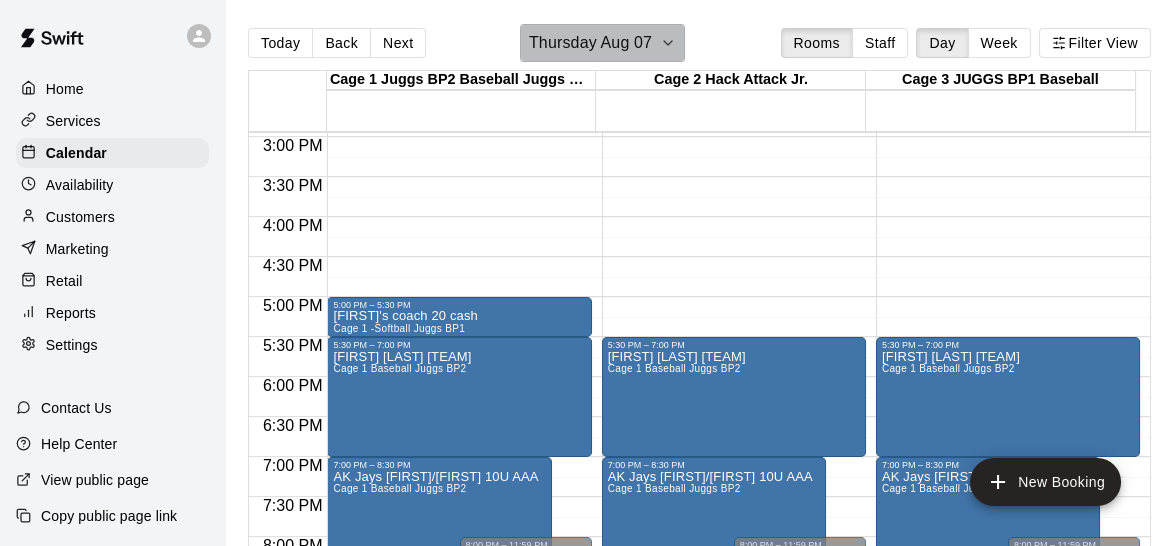 click 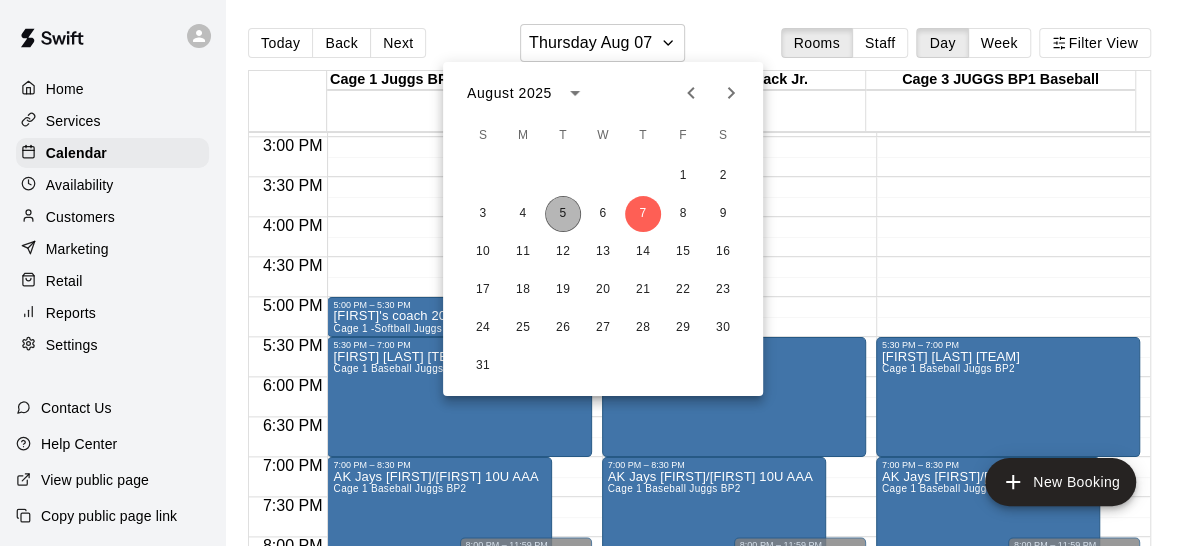 click on "5" at bounding box center (563, 214) 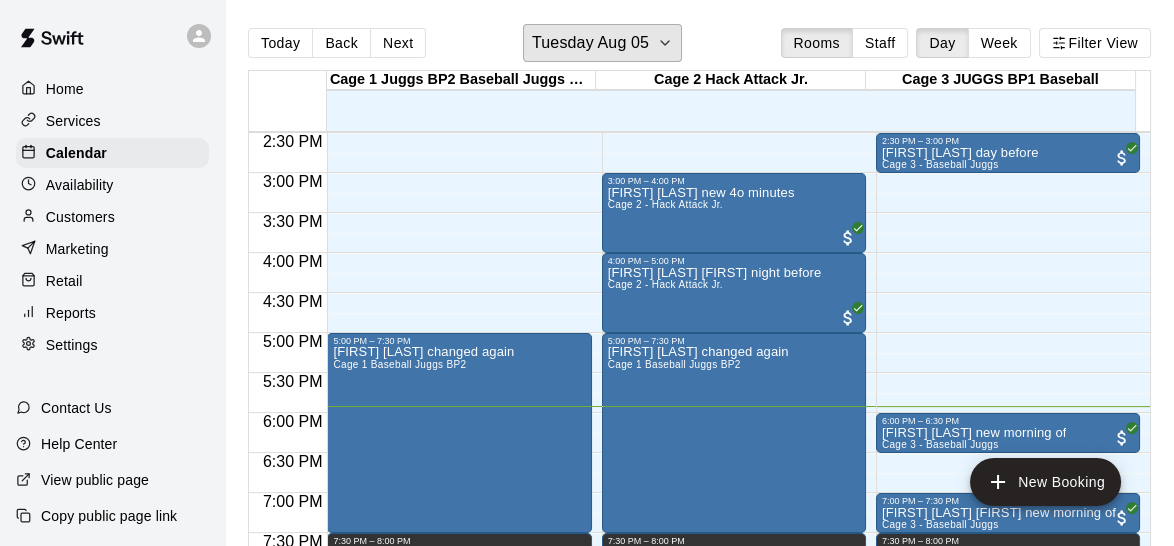 scroll, scrollTop: 1155, scrollLeft: 0, axis: vertical 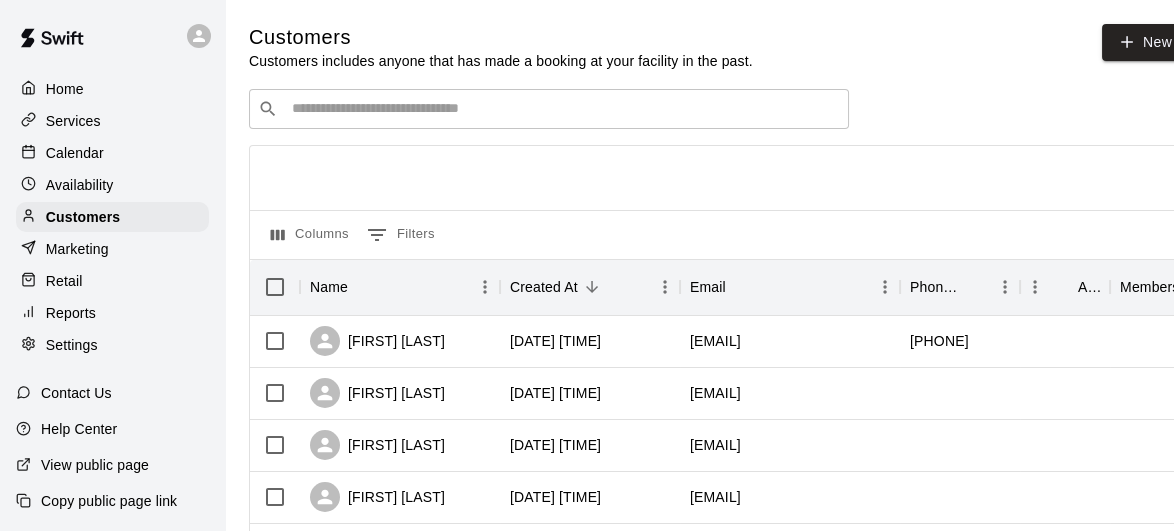 click on "​ ​" at bounding box center (549, 109) 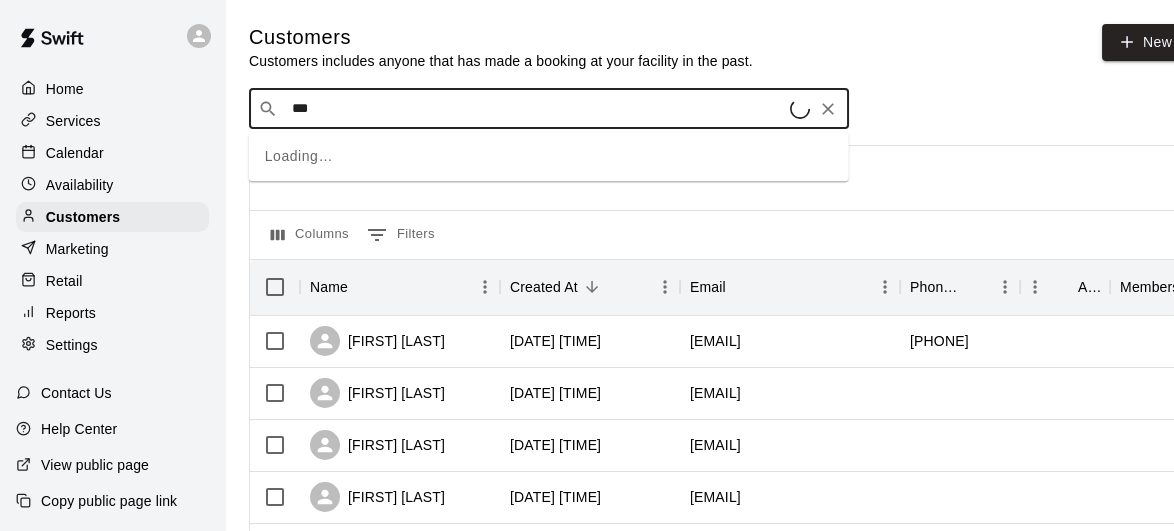 type on "****" 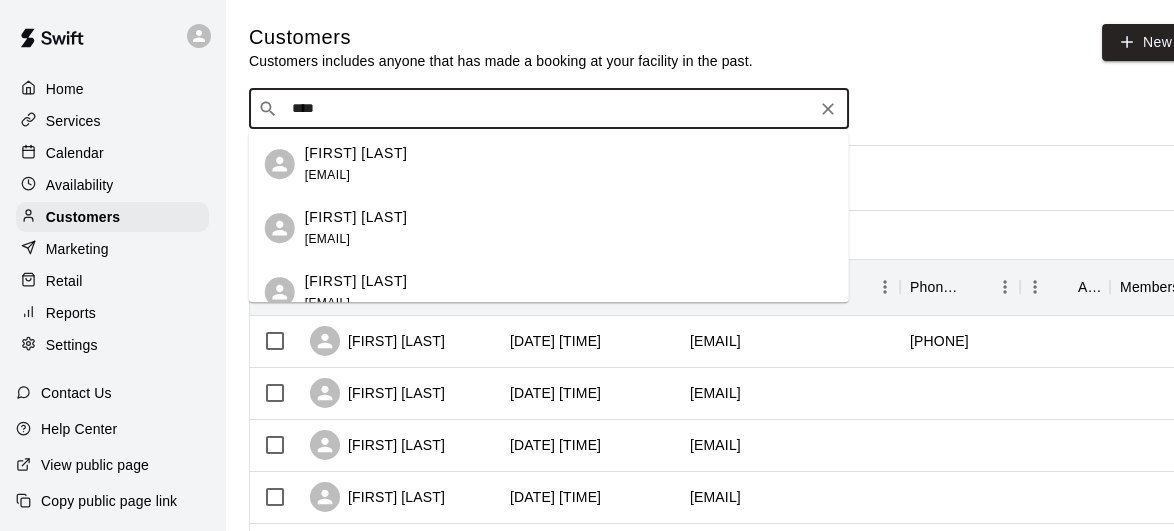 click on "Lachlan Kraayvanger" at bounding box center [356, 281] 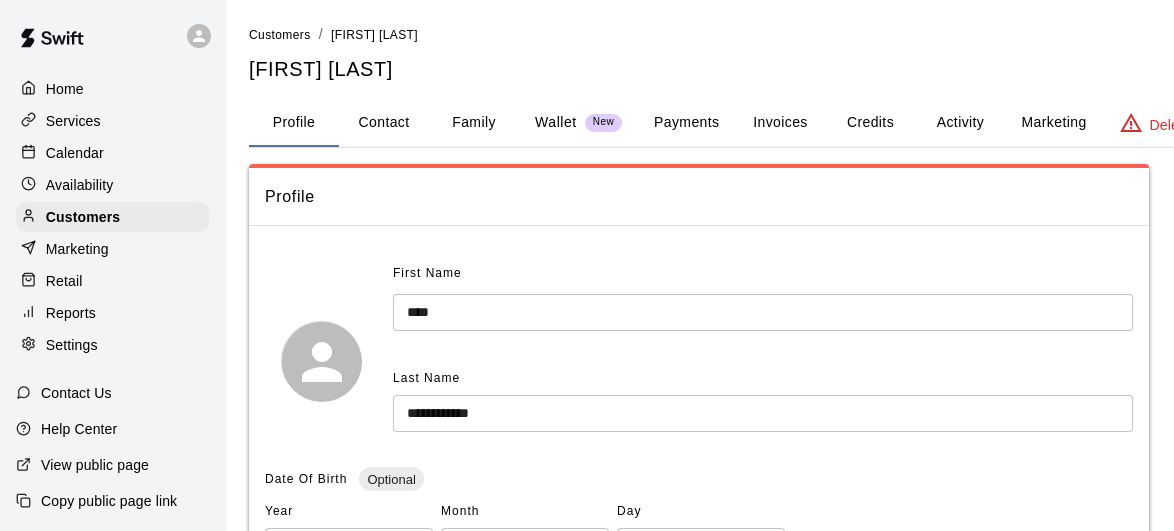 click on "Payments" at bounding box center (686, 123) 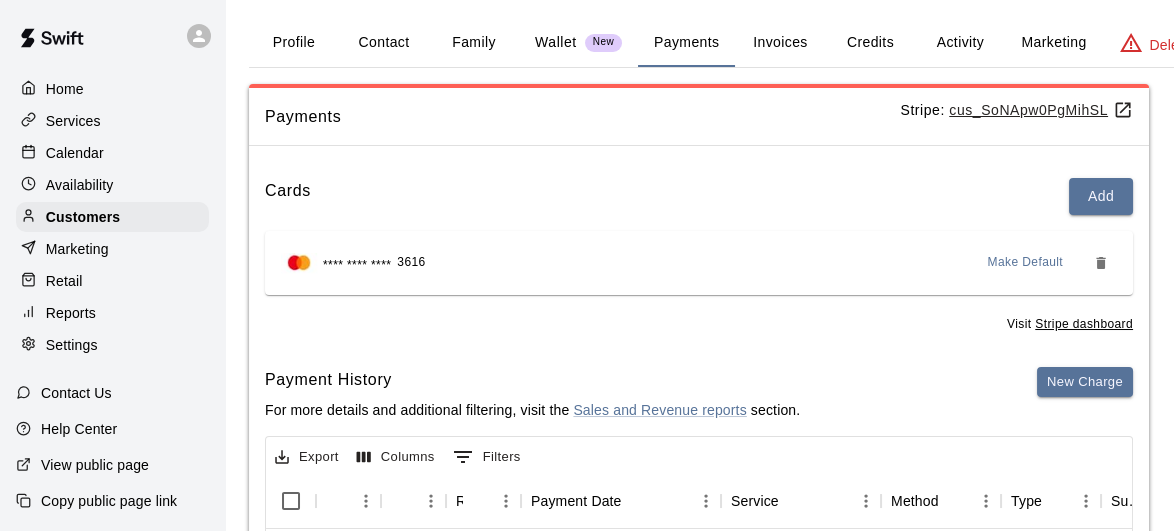 scroll, scrollTop: 0, scrollLeft: 0, axis: both 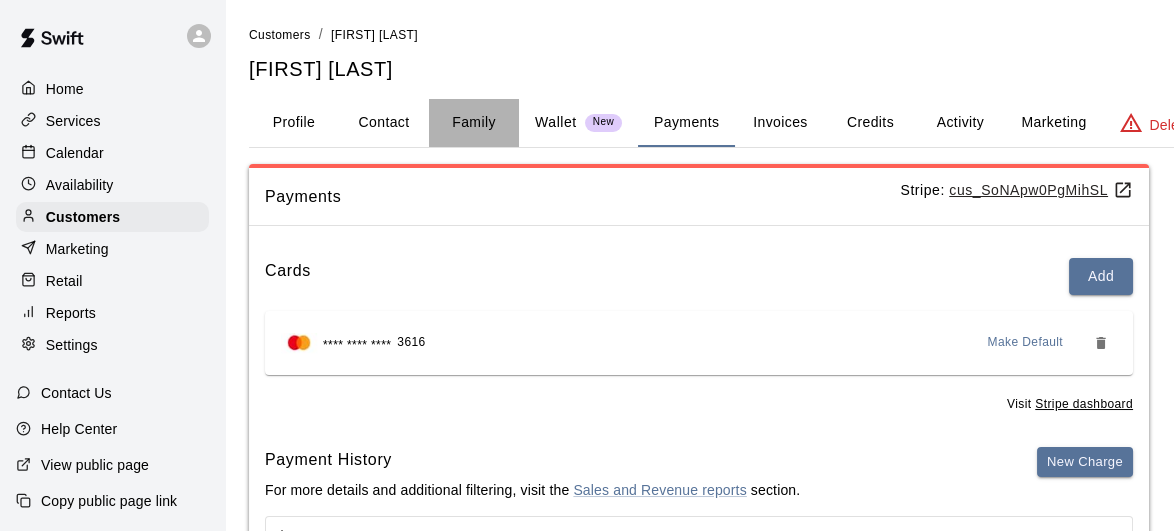 click on "Family" at bounding box center (474, 123) 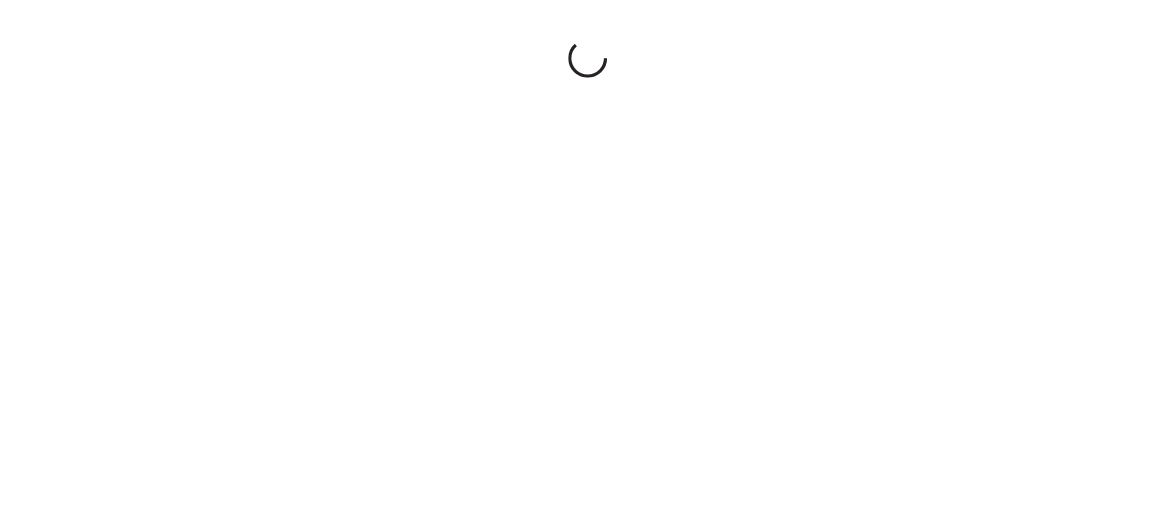 scroll, scrollTop: 0, scrollLeft: 0, axis: both 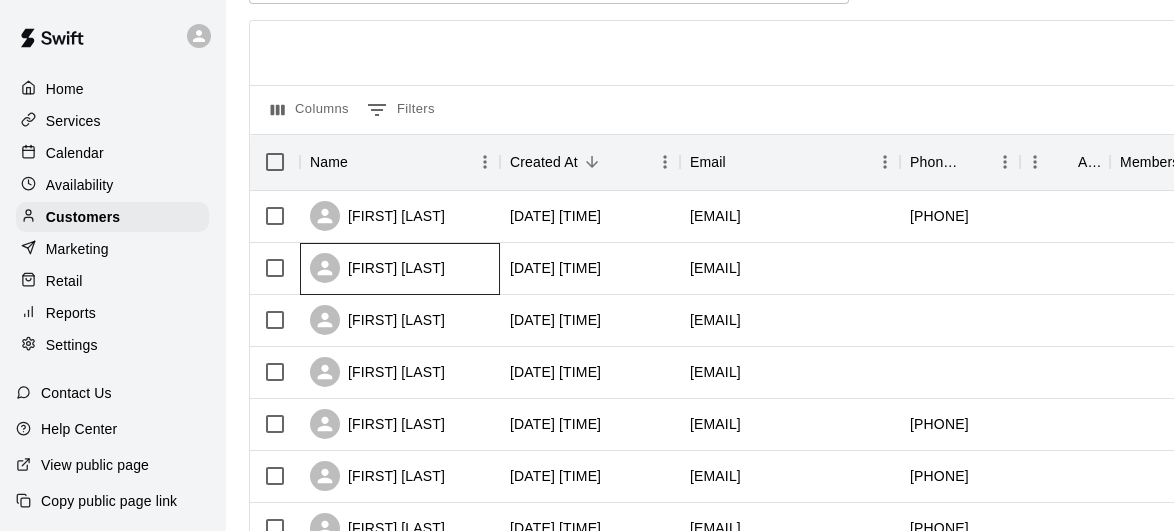 click on "jason vanzante" at bounding box center (377, 268) 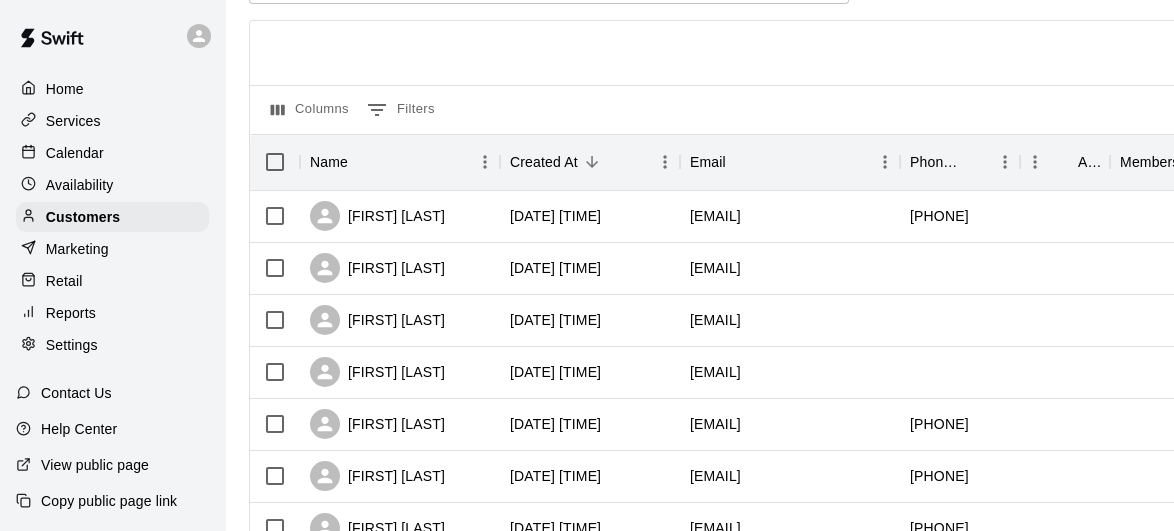 scroll, scrollTop: 0, scrollLeft: 0, axis: both 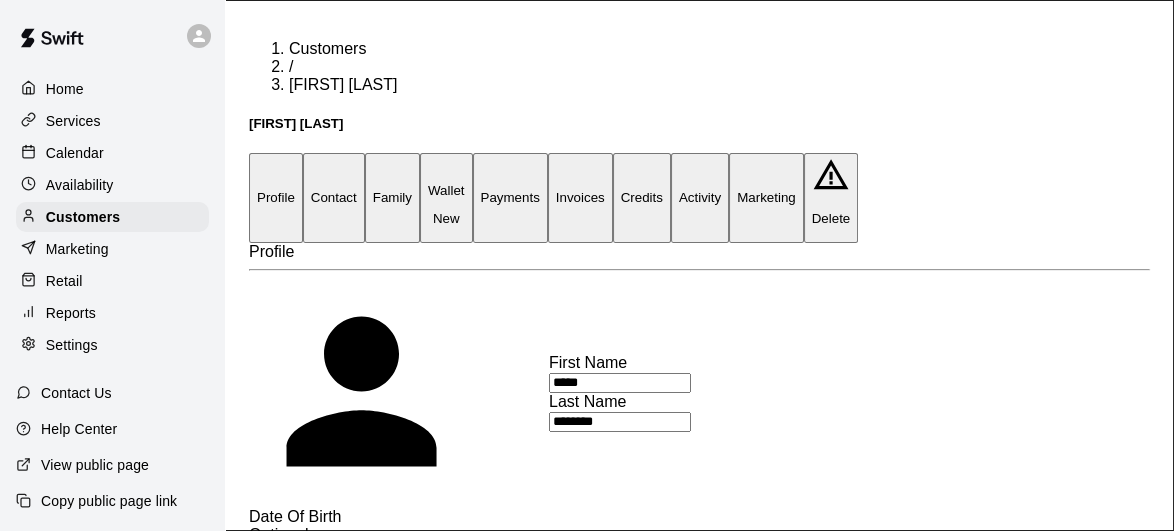 click on "Payments" at bounding box center (510, 197) 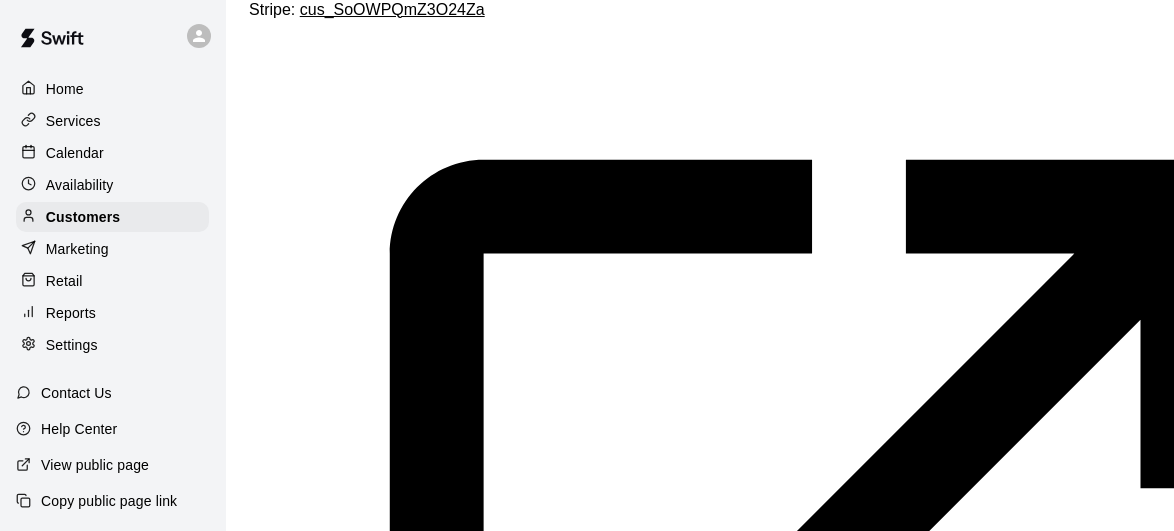 scroll, scrollTop: 0, scrollLeft: 0, axis: both 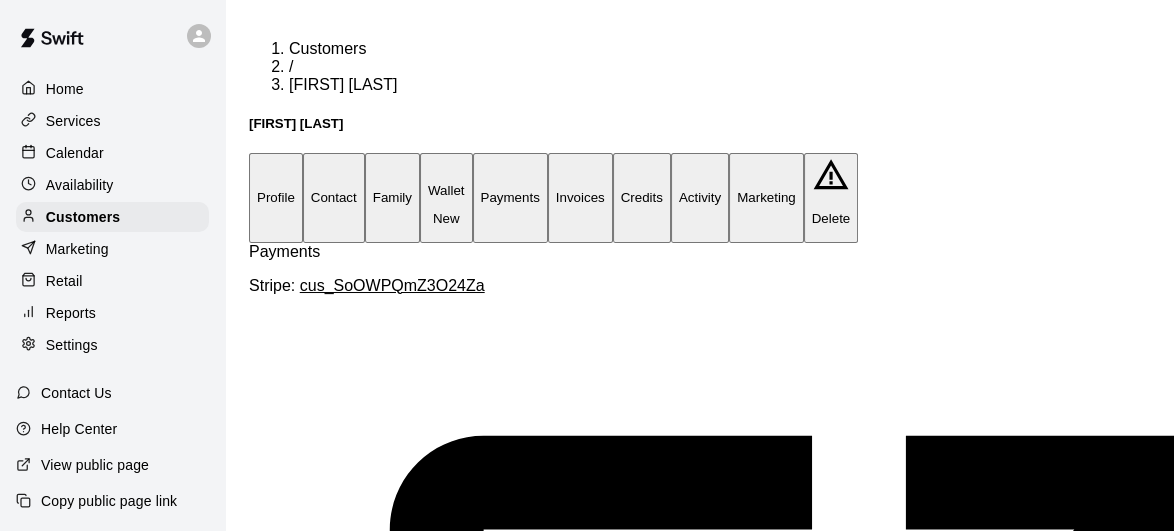 click on "Family" at bounding box center [392, 197] 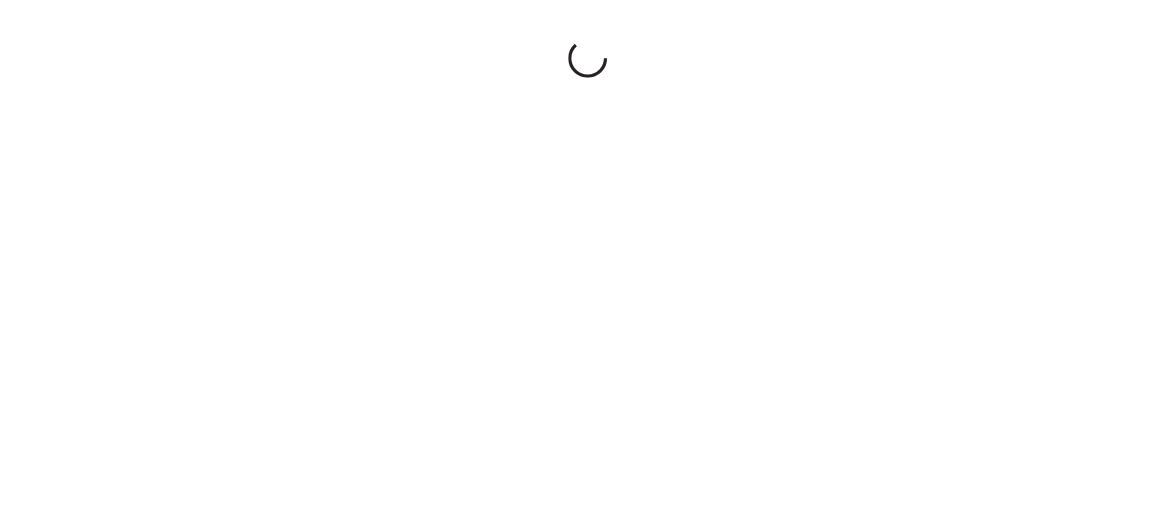 scroll, scrollTop: 0, scrollLeft: 0, axis: both 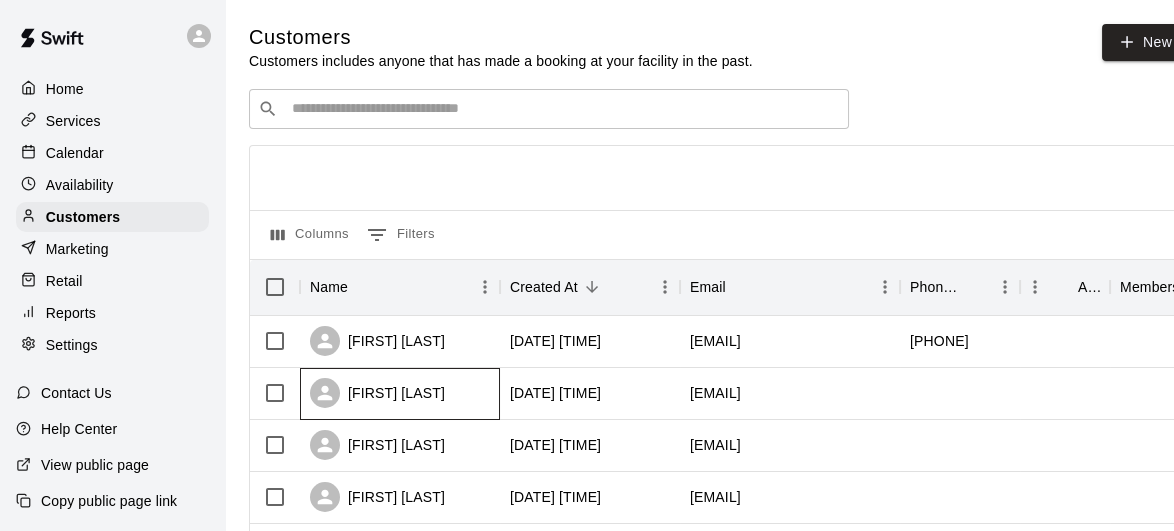 click on "jason vanzante" at bounding box center (377, 393) 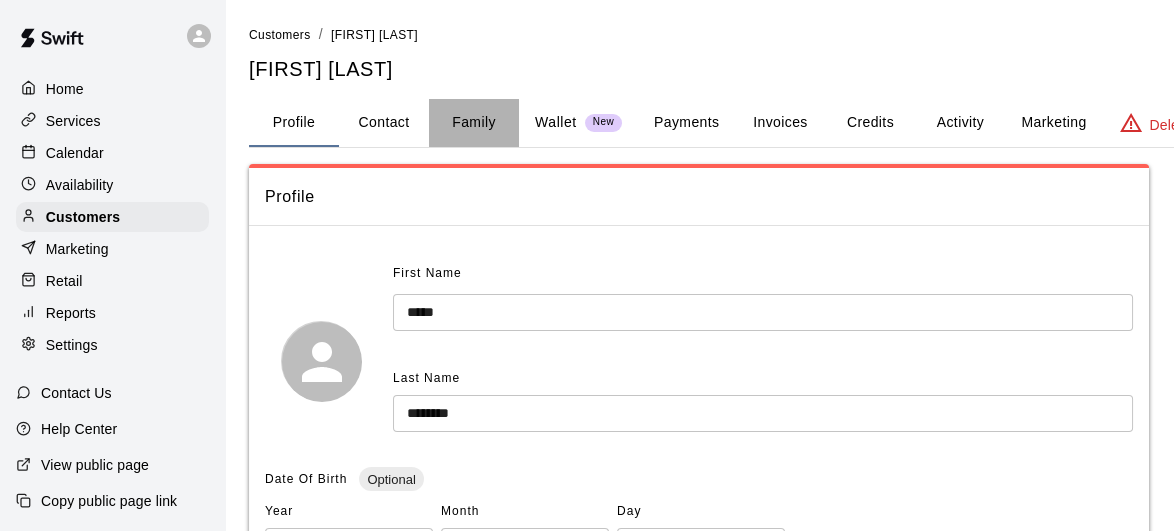 click on "Family" at bounding box center (474, 123) 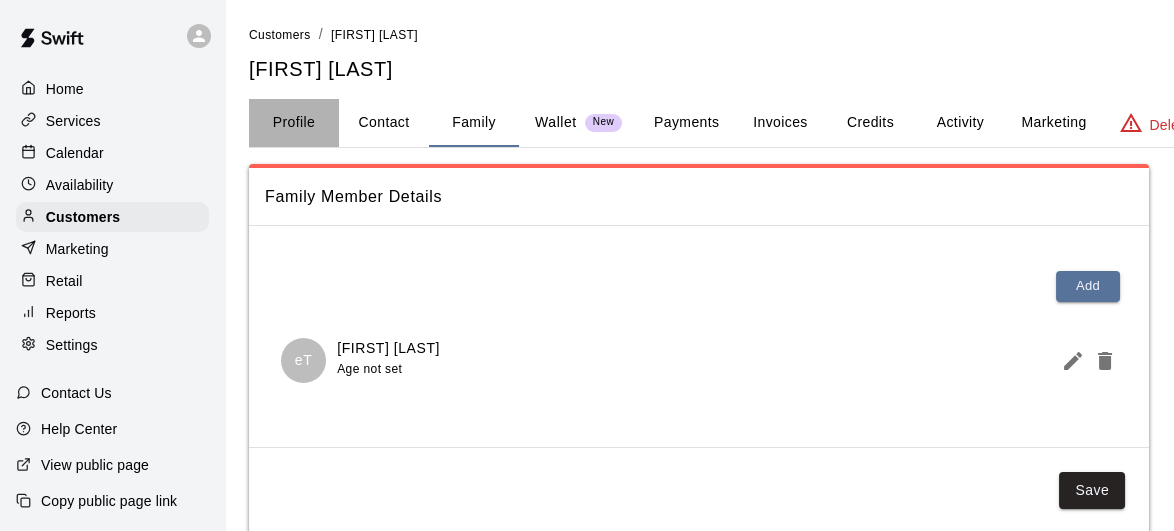 click on "Profile" at bounding box center (294, 123) 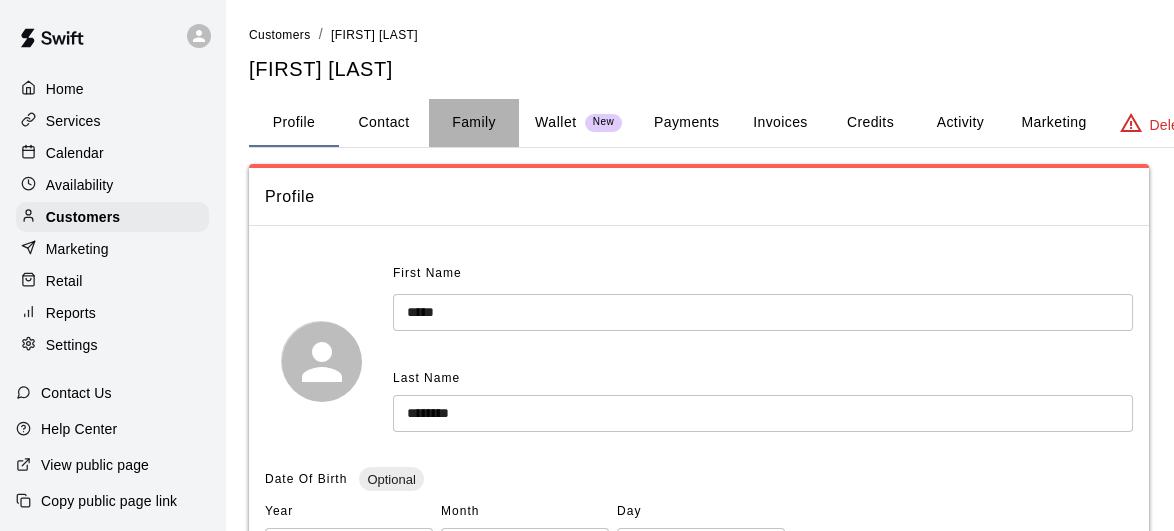 click on "Family" at bounding box center (474, 123) 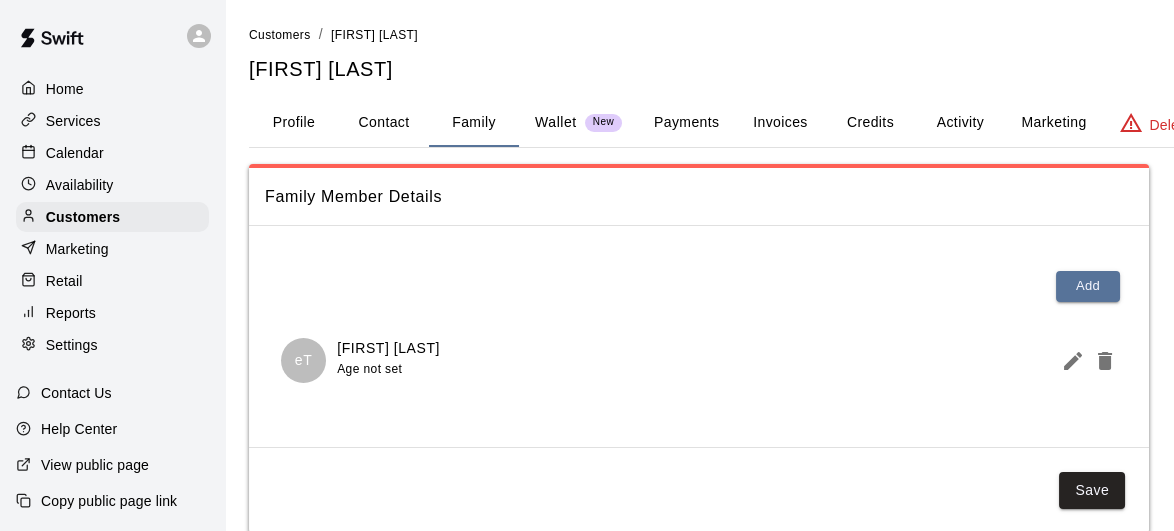 scroll, scrollTop: 40, scrollLeft: 0, axis: vertical 